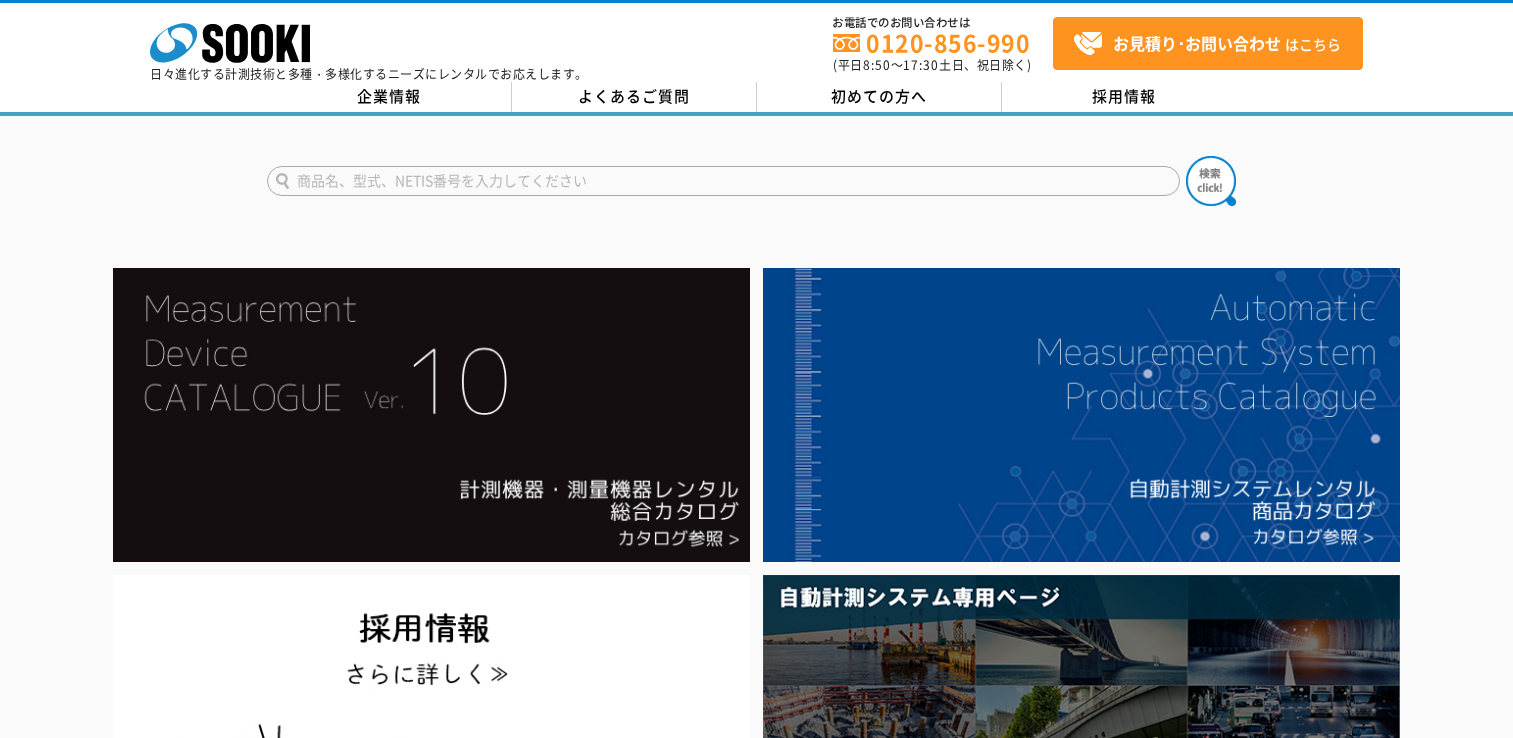 scroll, scrollTop: 0, scrollLeft: 0, axis: both 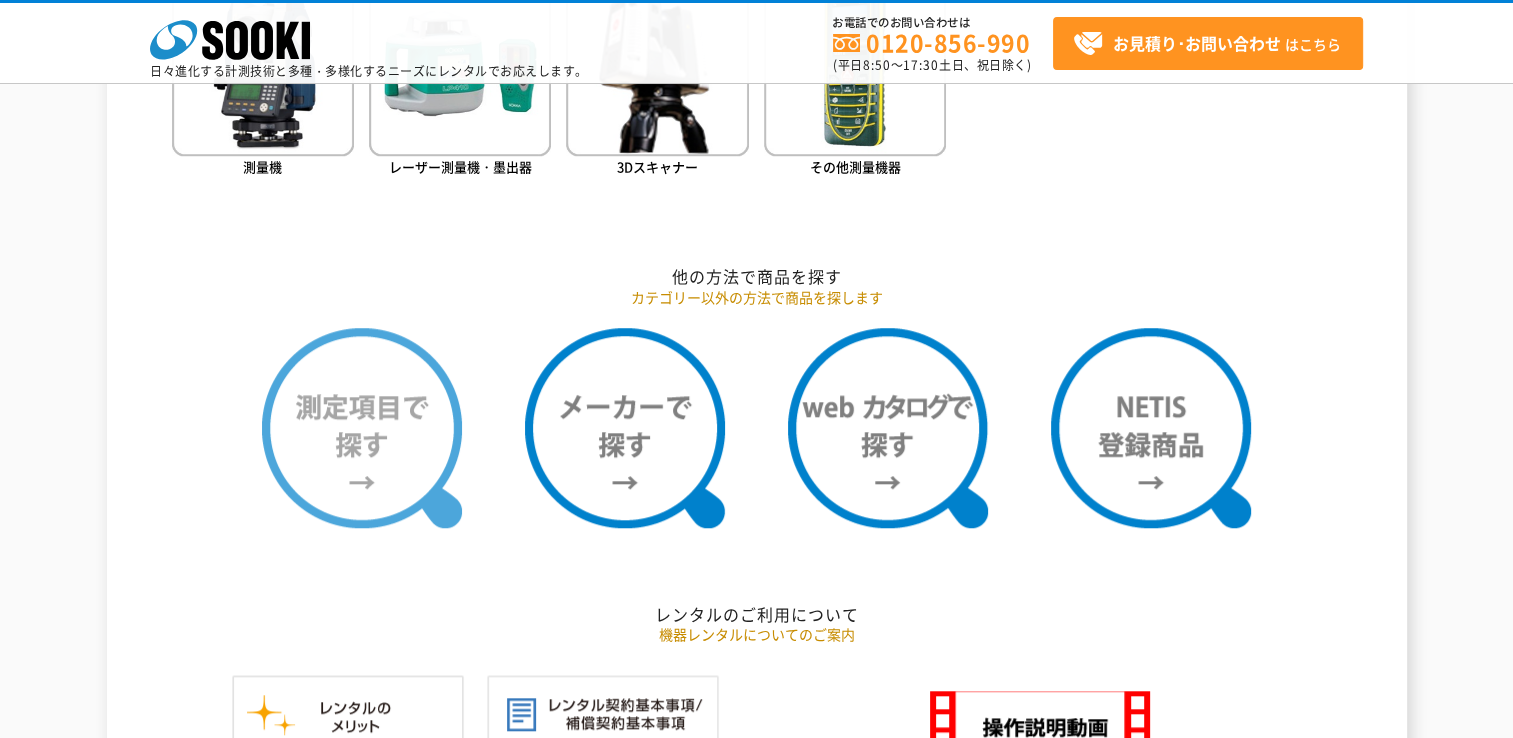 click at bounding box center (362, 428) 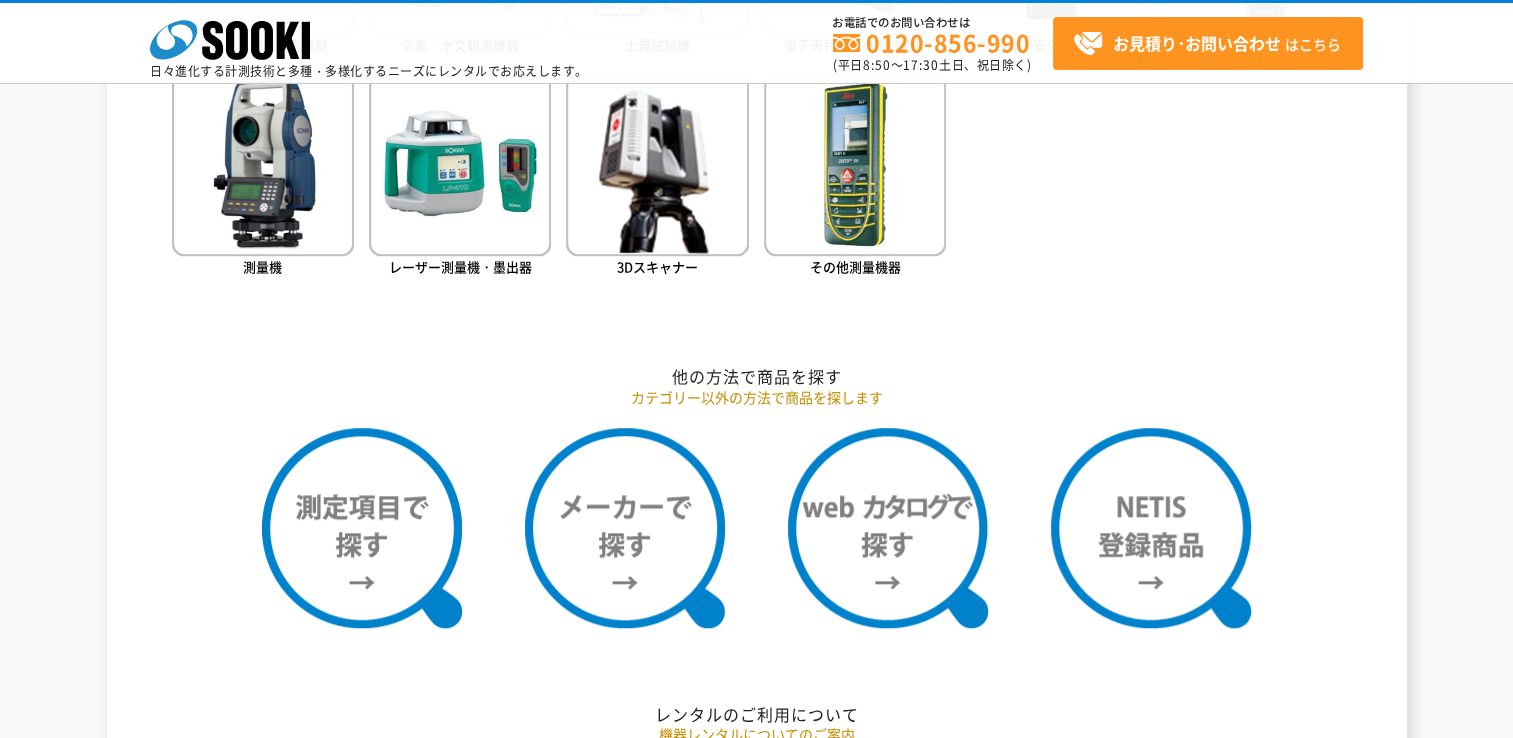 scroll, scrollTop: 1400, scrollLeft: 0, axis: vertical 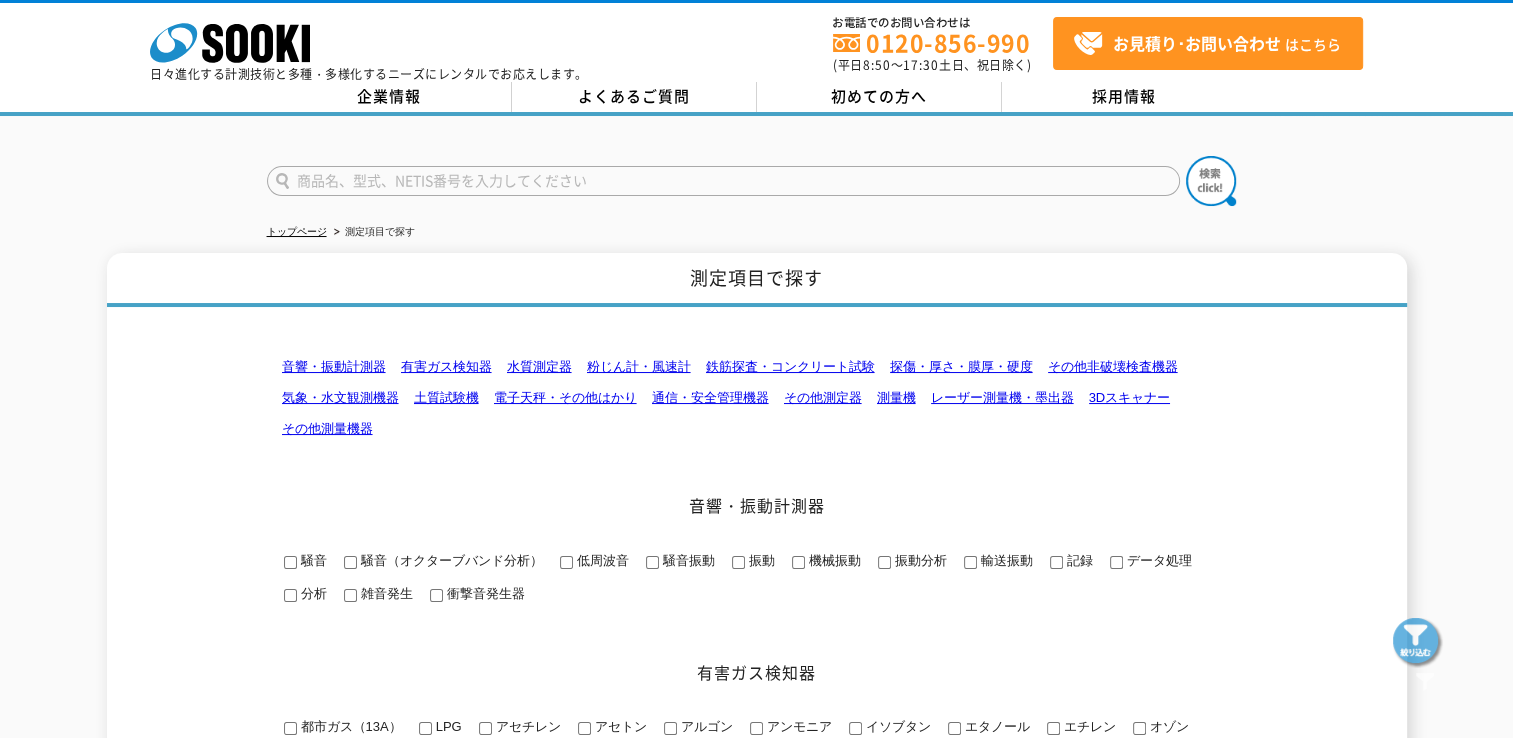 click on "電子天秤・その他はかり" at bounding box center [565, 397] 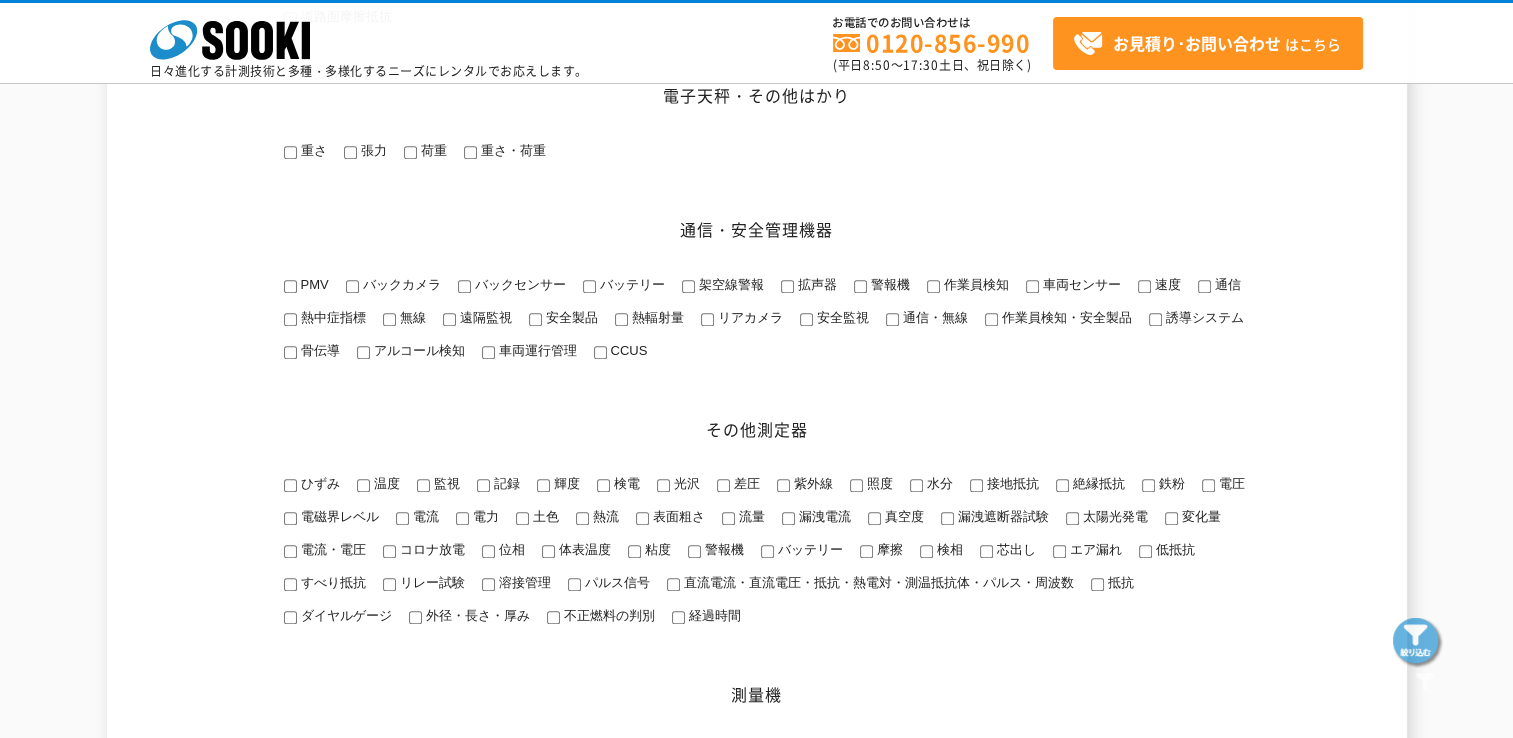 scroll, scrollTop: 2197, scrollLeft: 0, axis: vertical 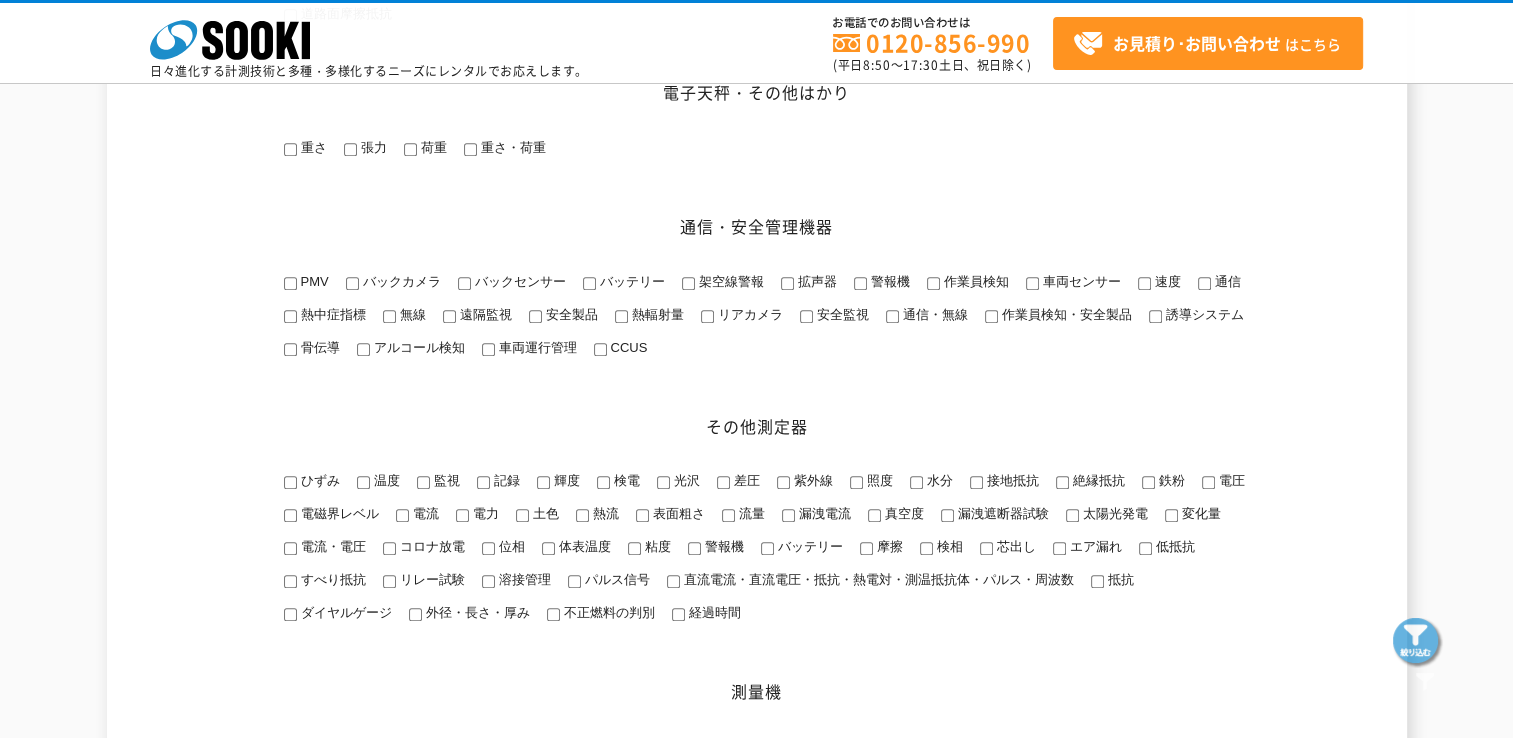 click on "重さ" at bounding box center [304, 149] 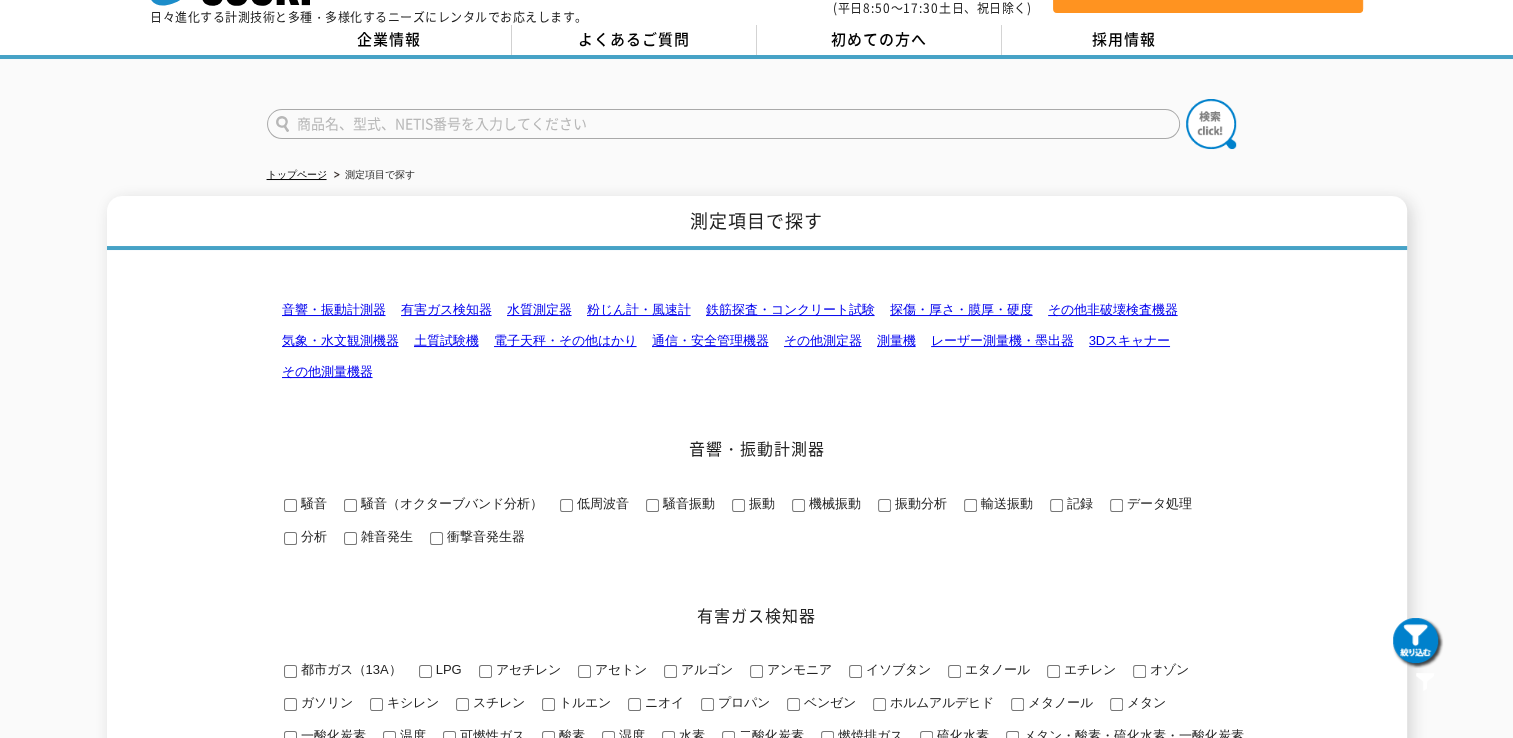 scroll, scrollTop: 0, scrollLeft: 0, axis: both 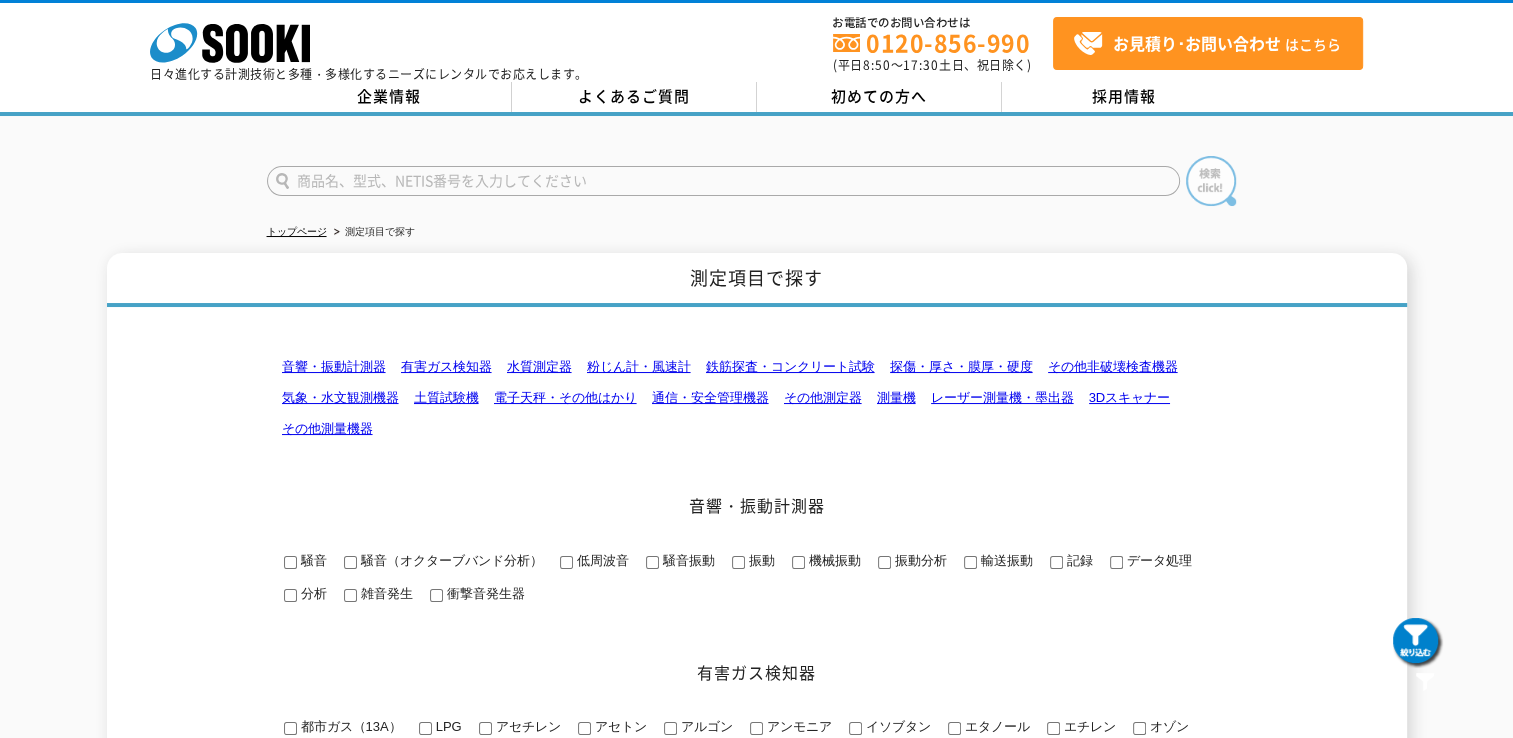 click at bounding box center (1211, 181) 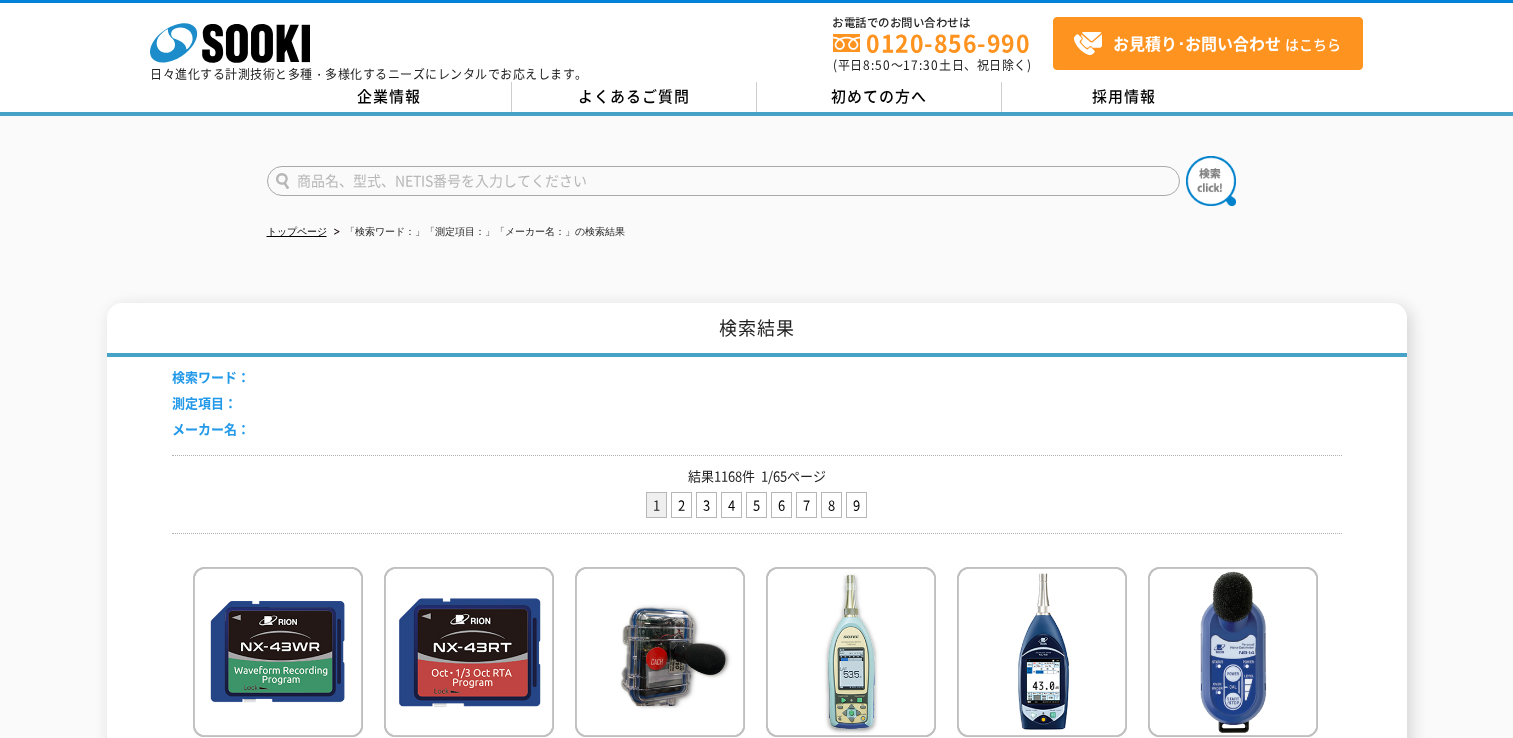 scroll, scrollTop: 0, scrollLeft: 0, axis: both 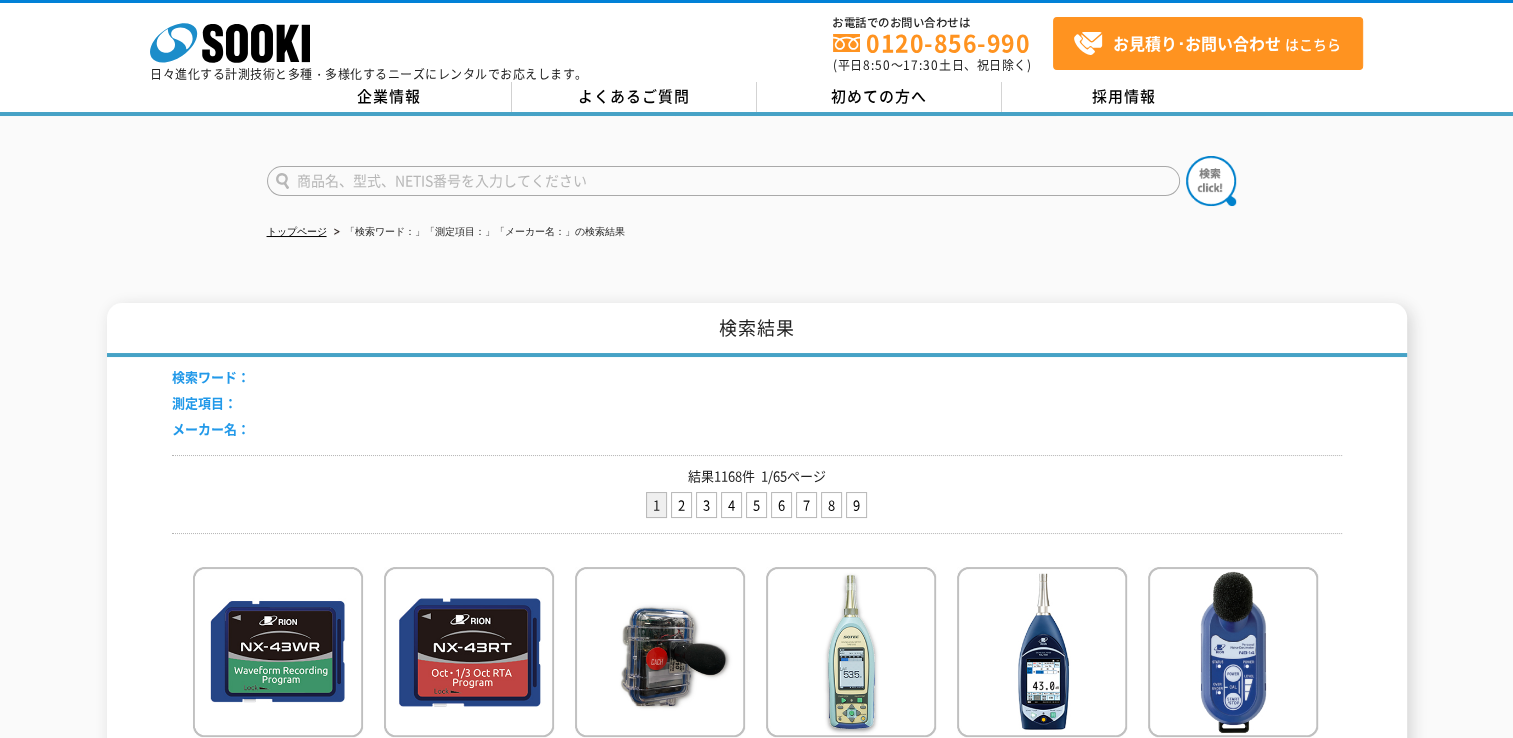 click at bounding box center [723, 181] 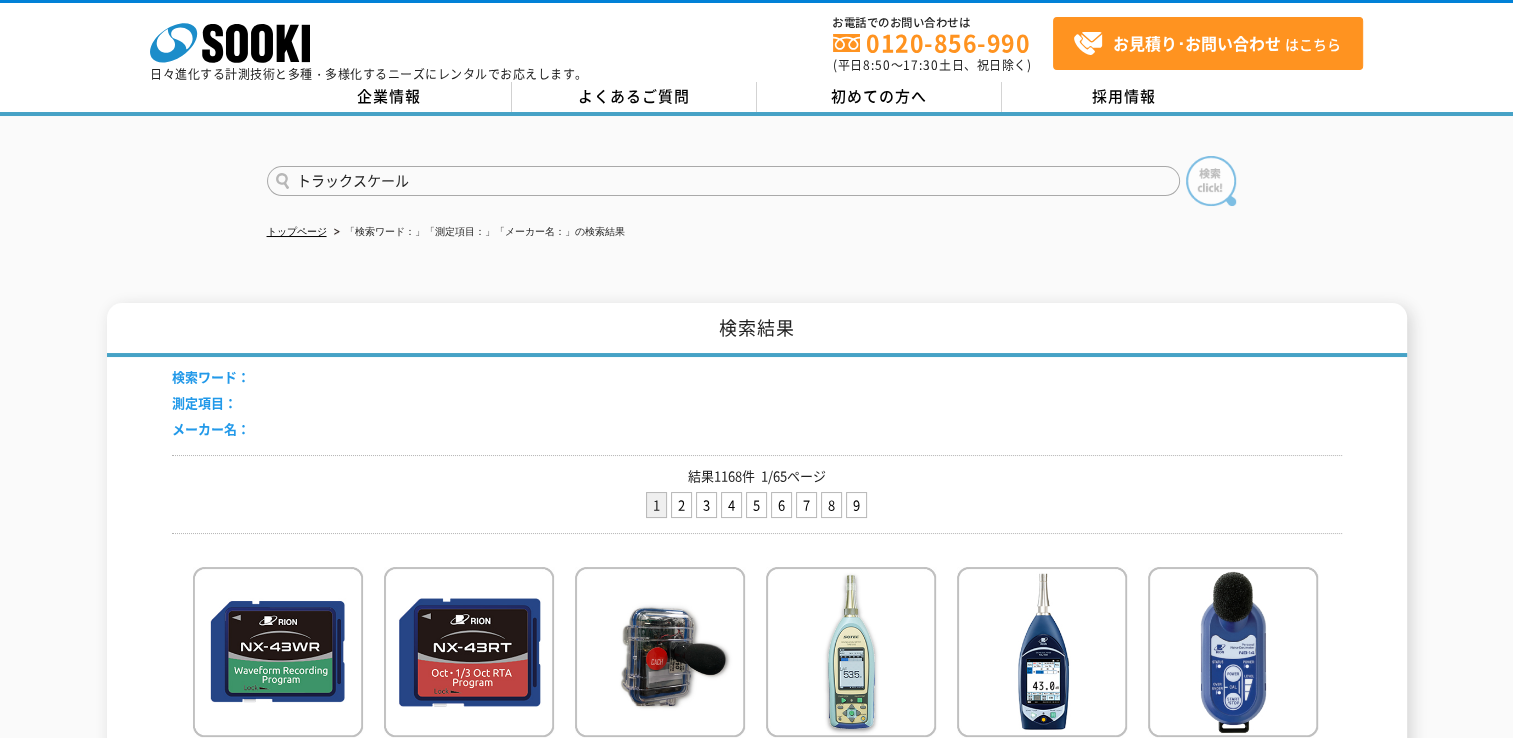 type on "トラックスケール" 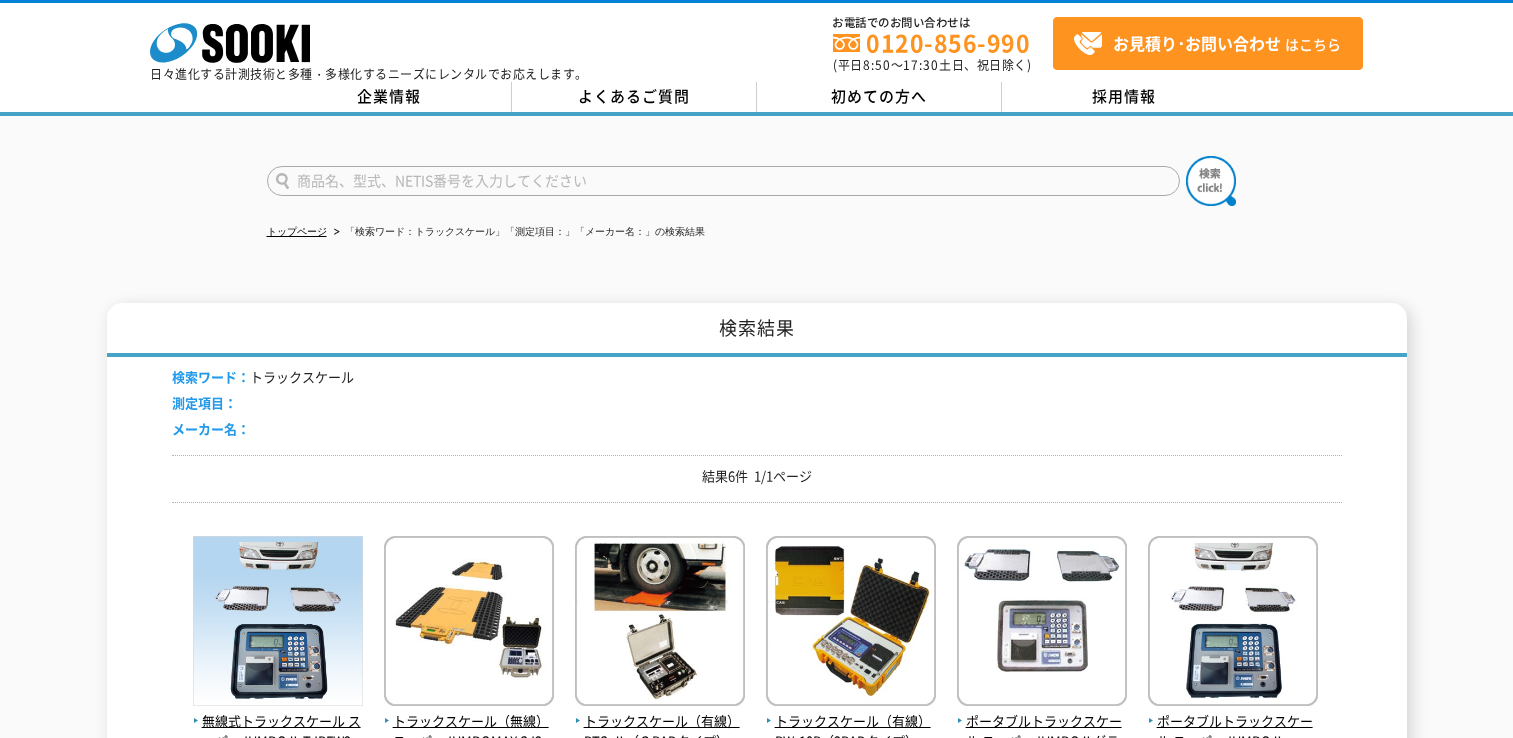 scroll, scrollTop: 0, scrollLeft: 0, axis: both 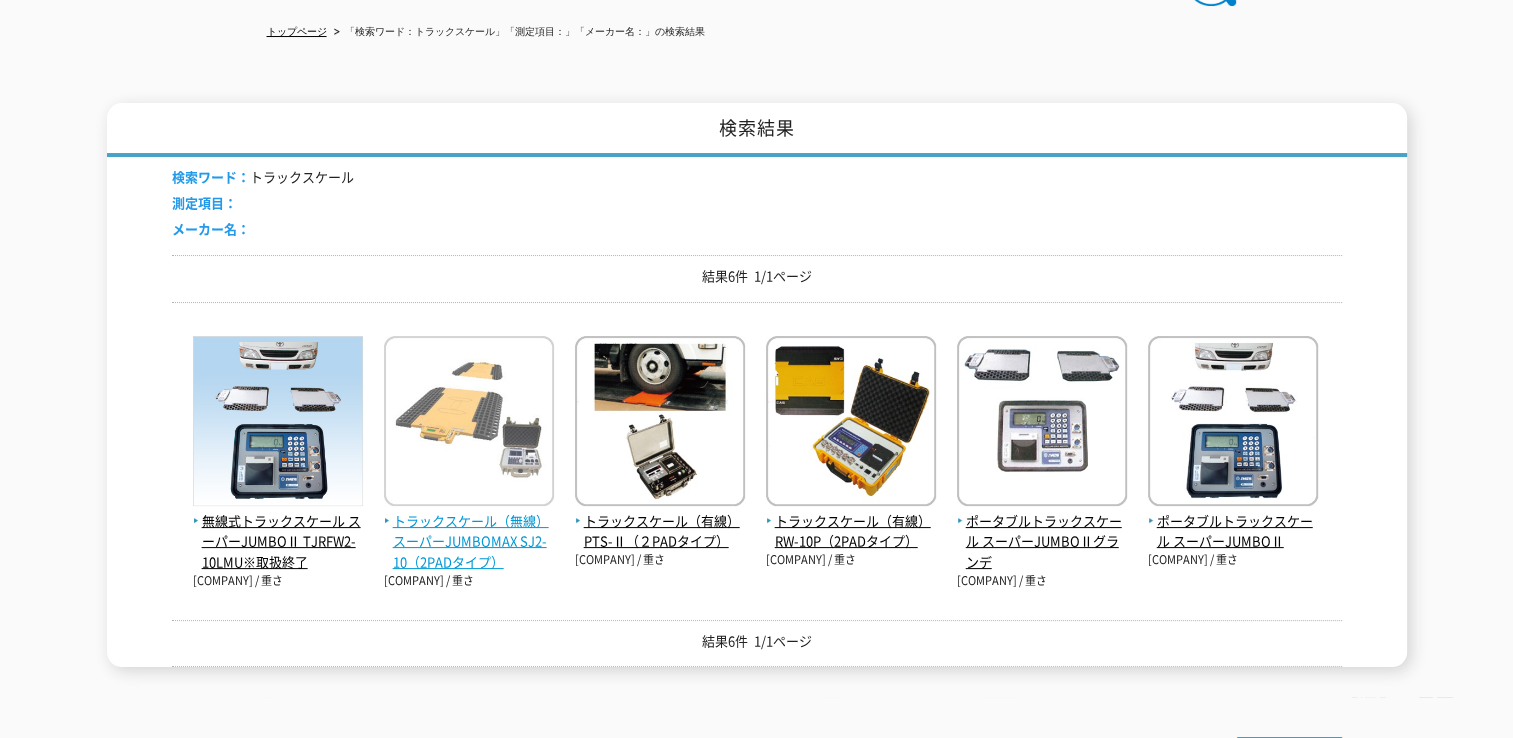 click on "トラックスケール（無線） スーパーJUMBOMAX SJ2-10（2PADタイプ）" at bounding box center [469, 542] 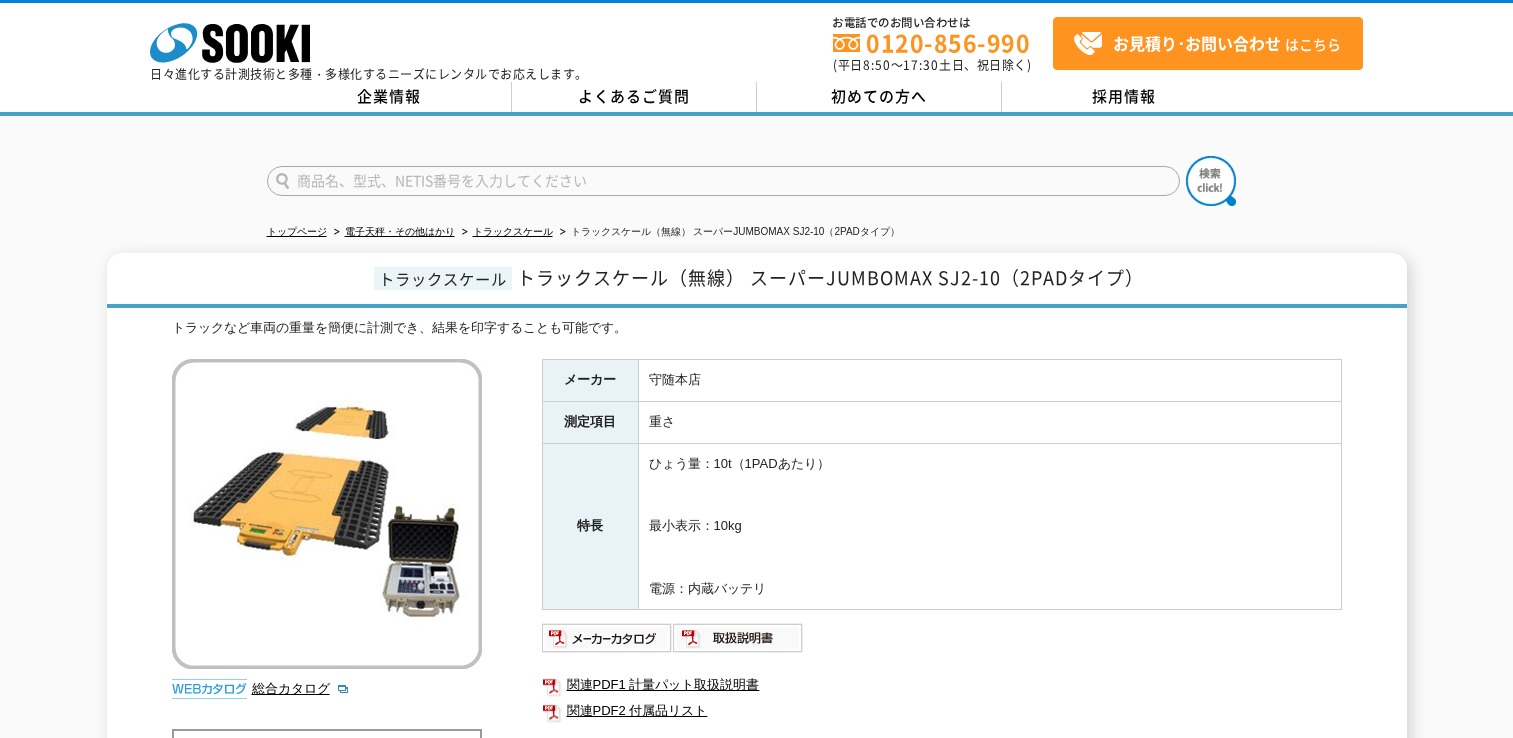 scroll, scrollTop: 0, scrollLeft: 0, axis: both 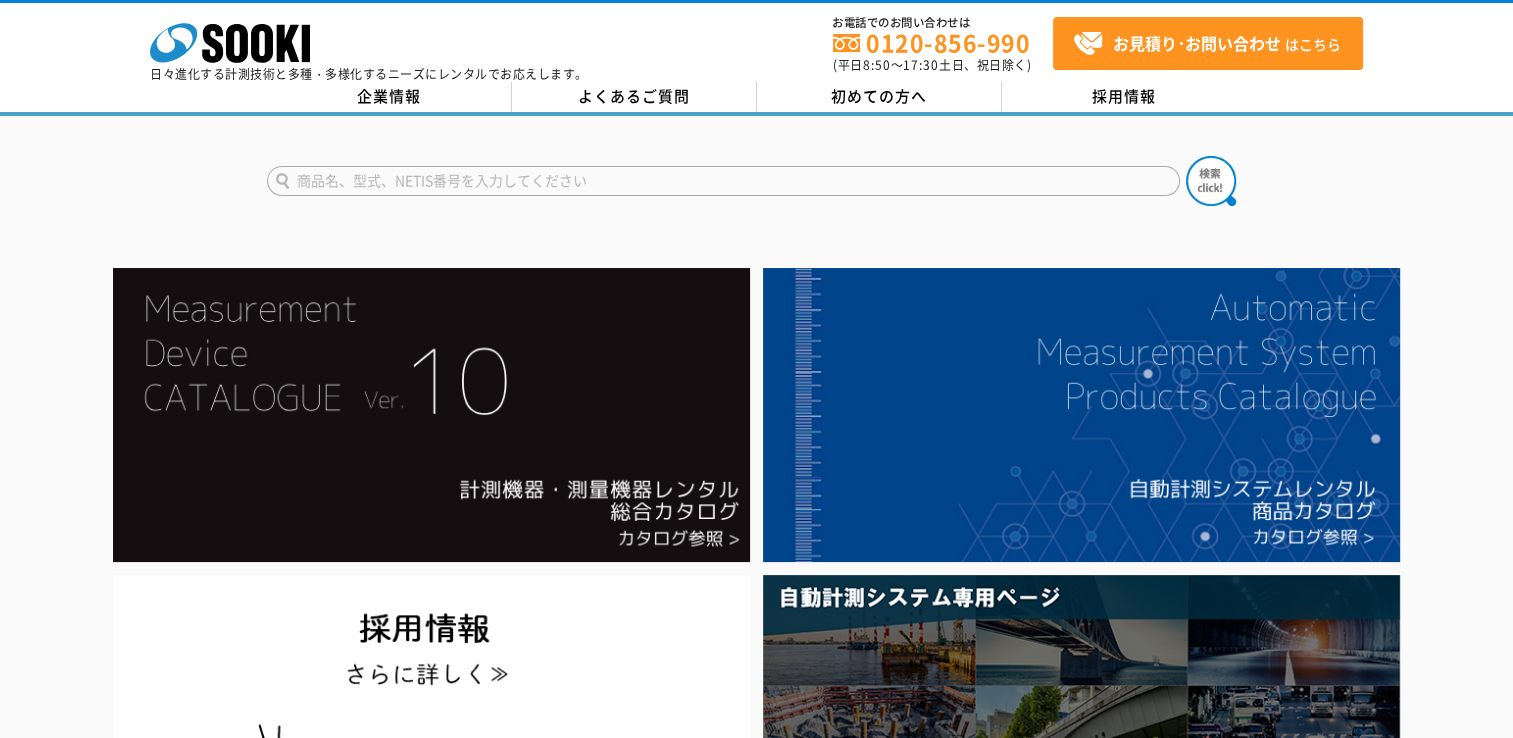 click at bounding box center [723, 181] 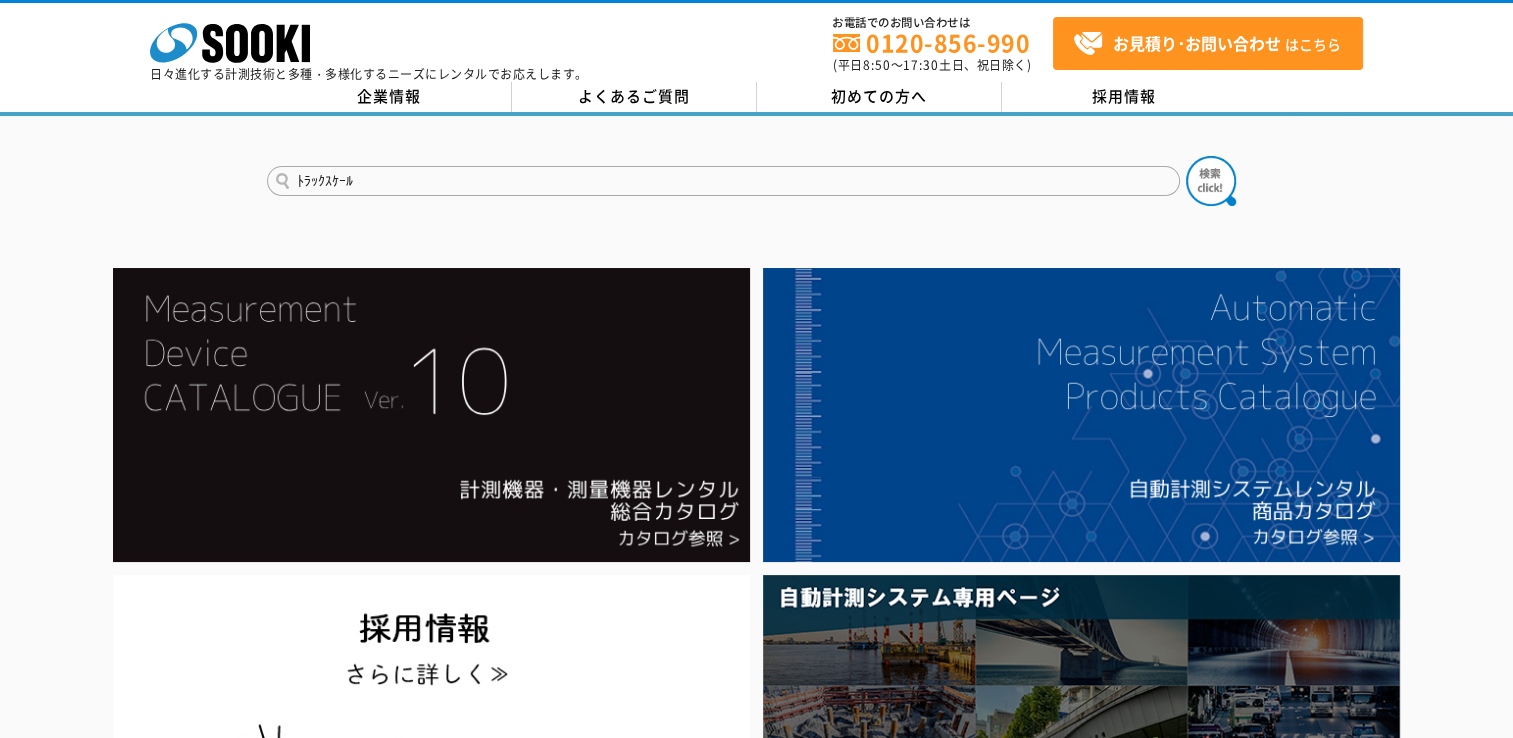 type on "ﾄﾗｯｸｽｹｰﾙ" 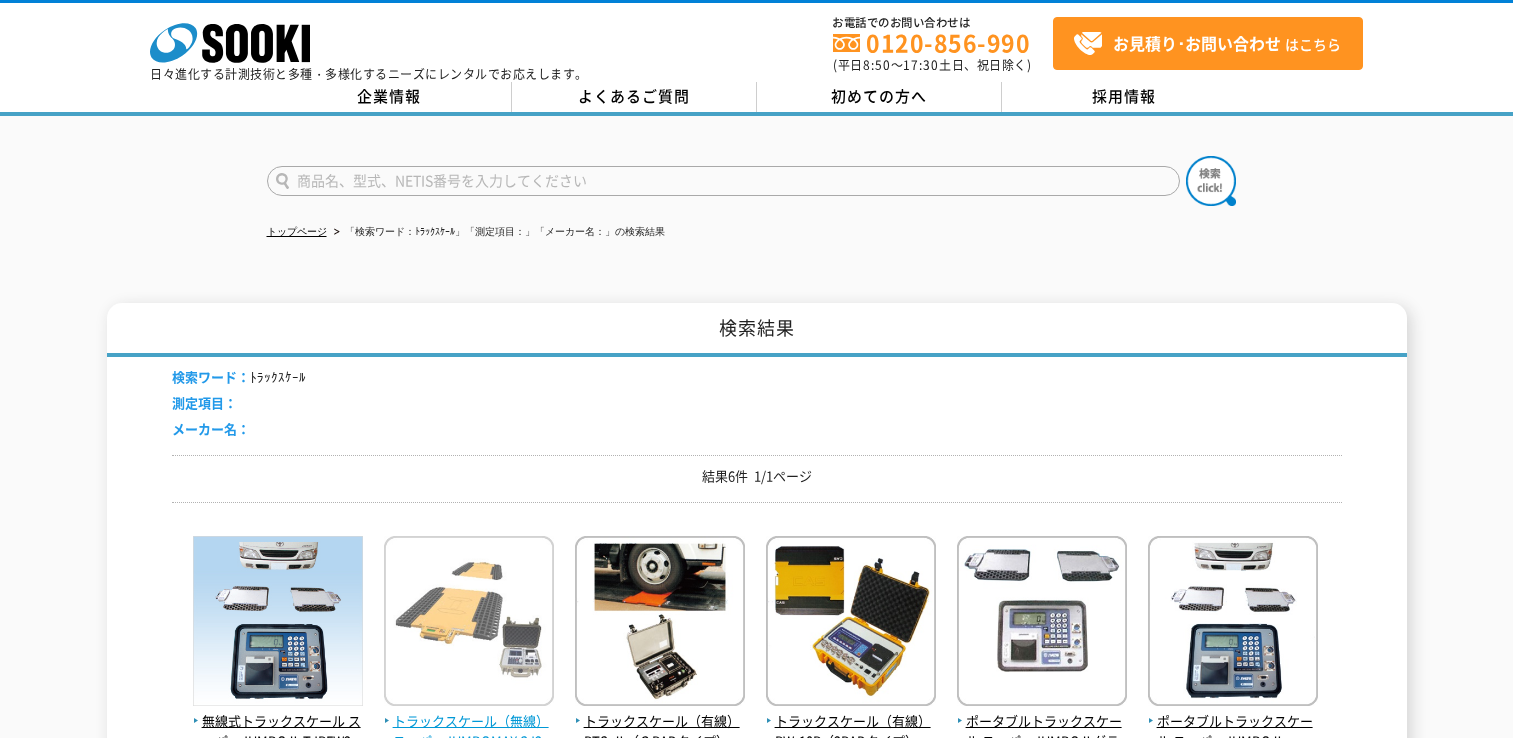 scroll, scrollTop: 0, scrollLeft: 0, axis: both 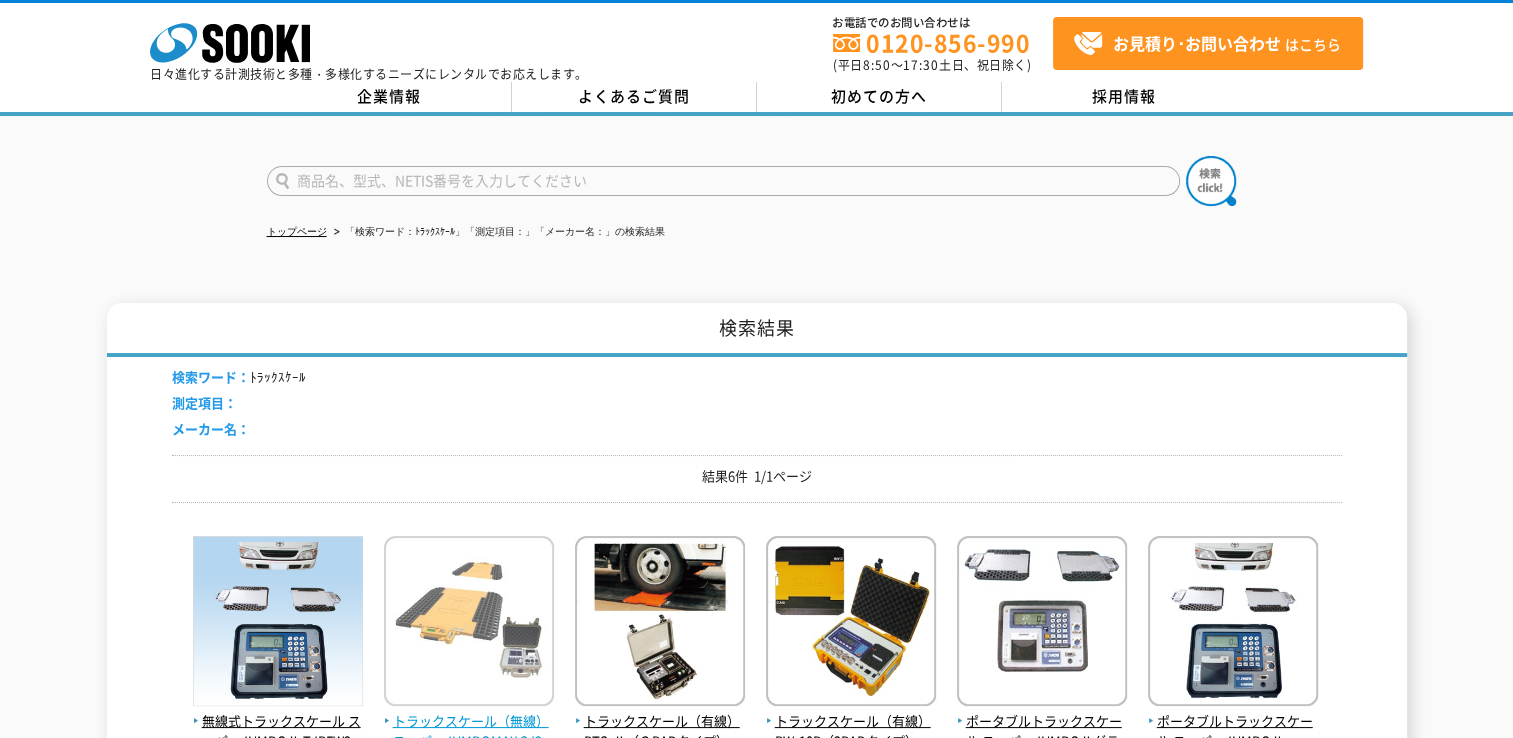 click at bounding box center [469, 623] 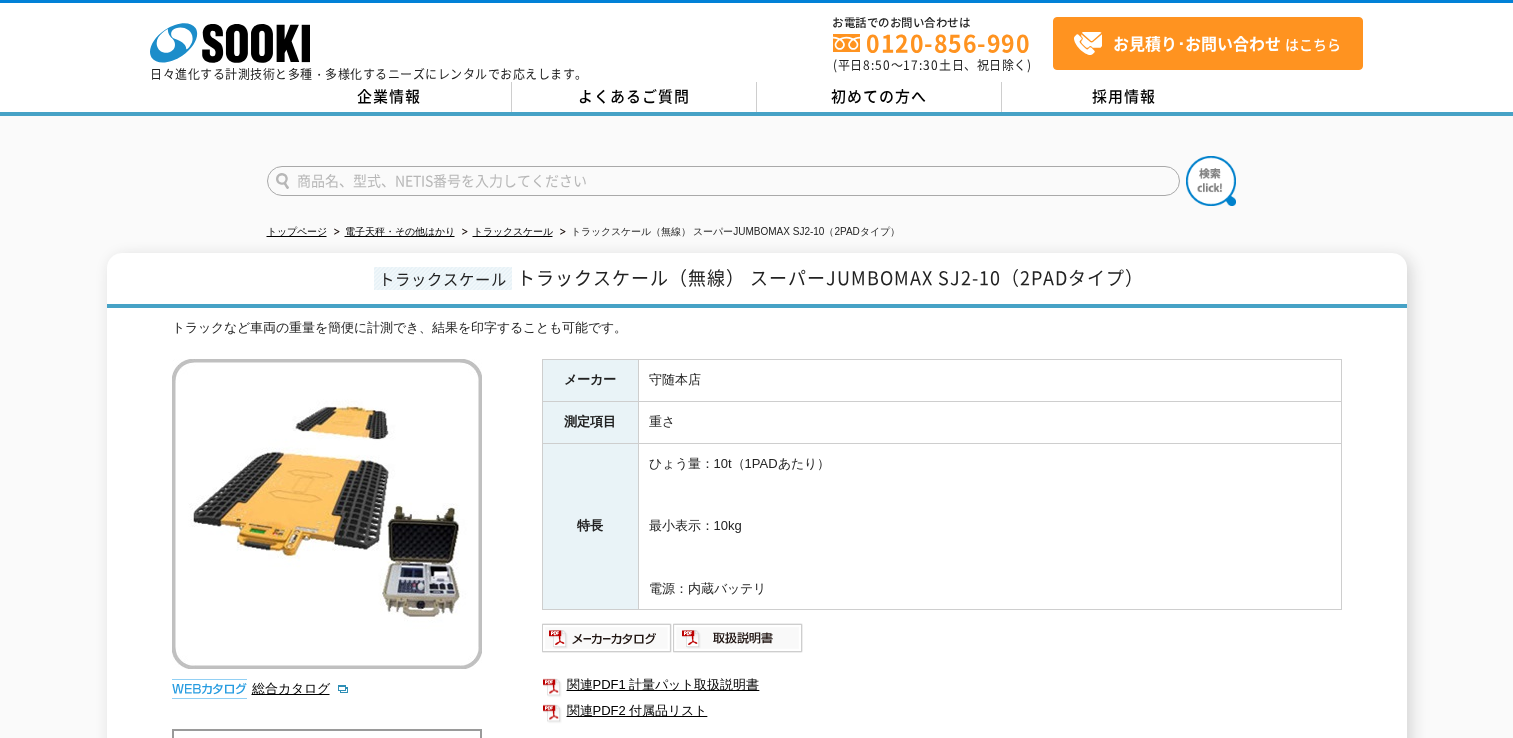 scroll, scrollTop: 0, scrollLeft: 0, axis: both 